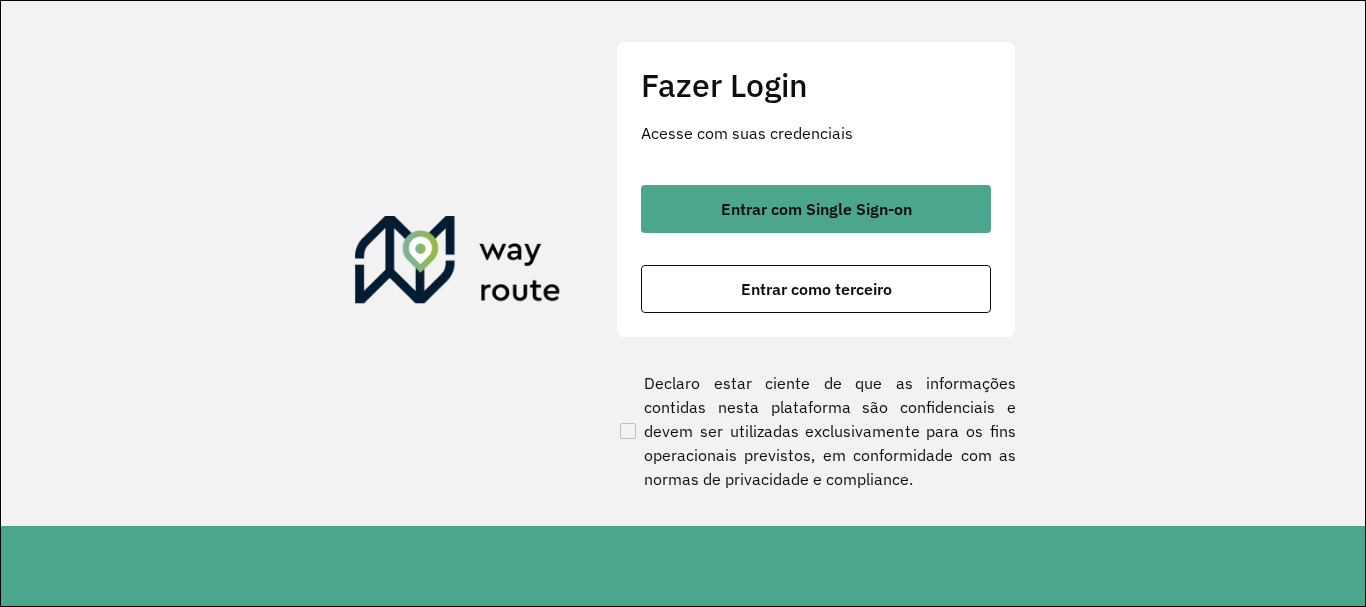 scroll, scrollTop: 0, scrollLeft: 0, axis: both 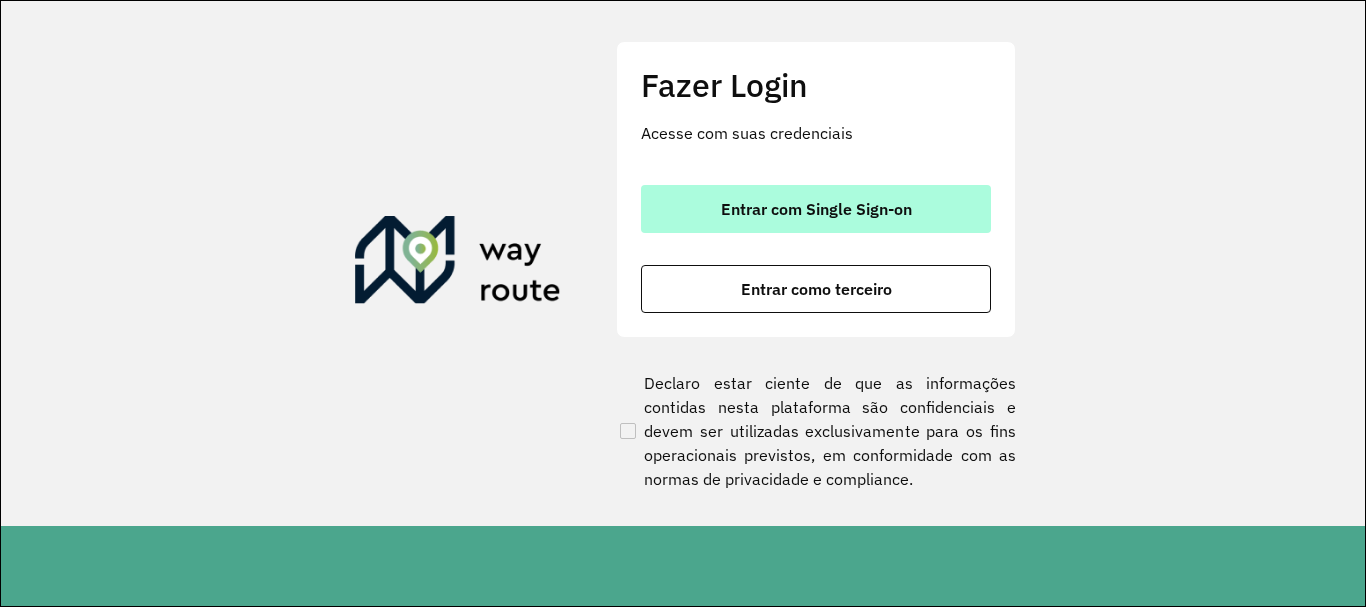 click on "Entrar com Single Sign-on" at bounding box center (816, 209) 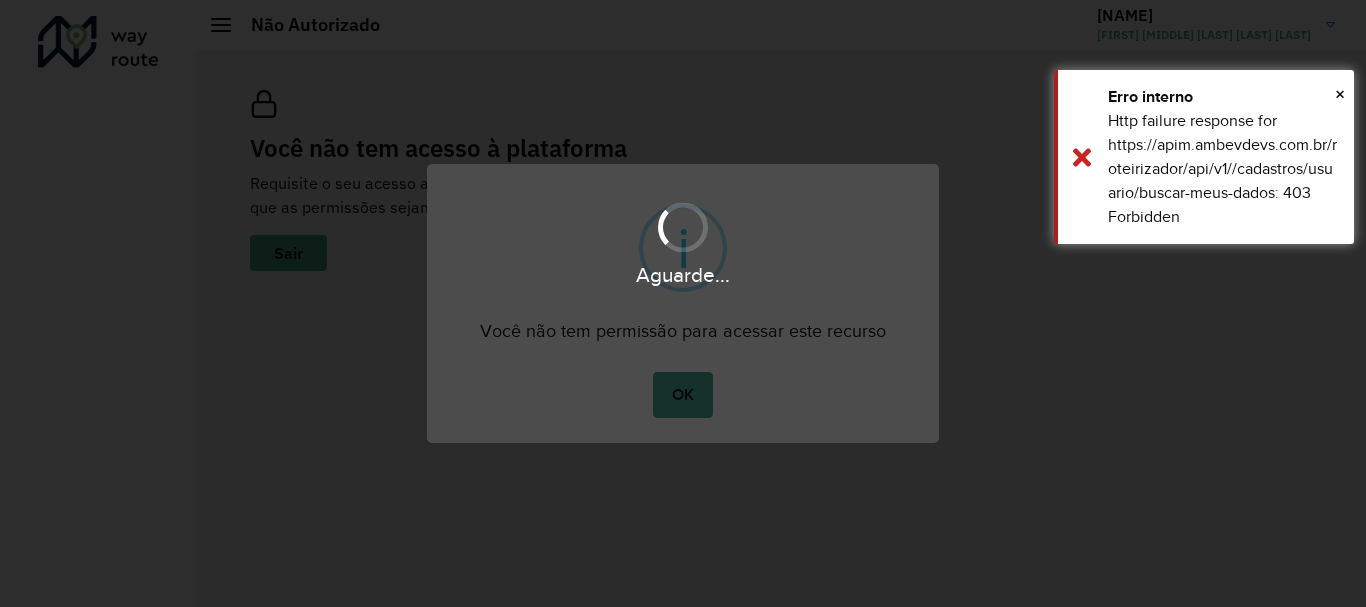 scroll, scrollTop: 0, scrollLeft: 0, axis: both 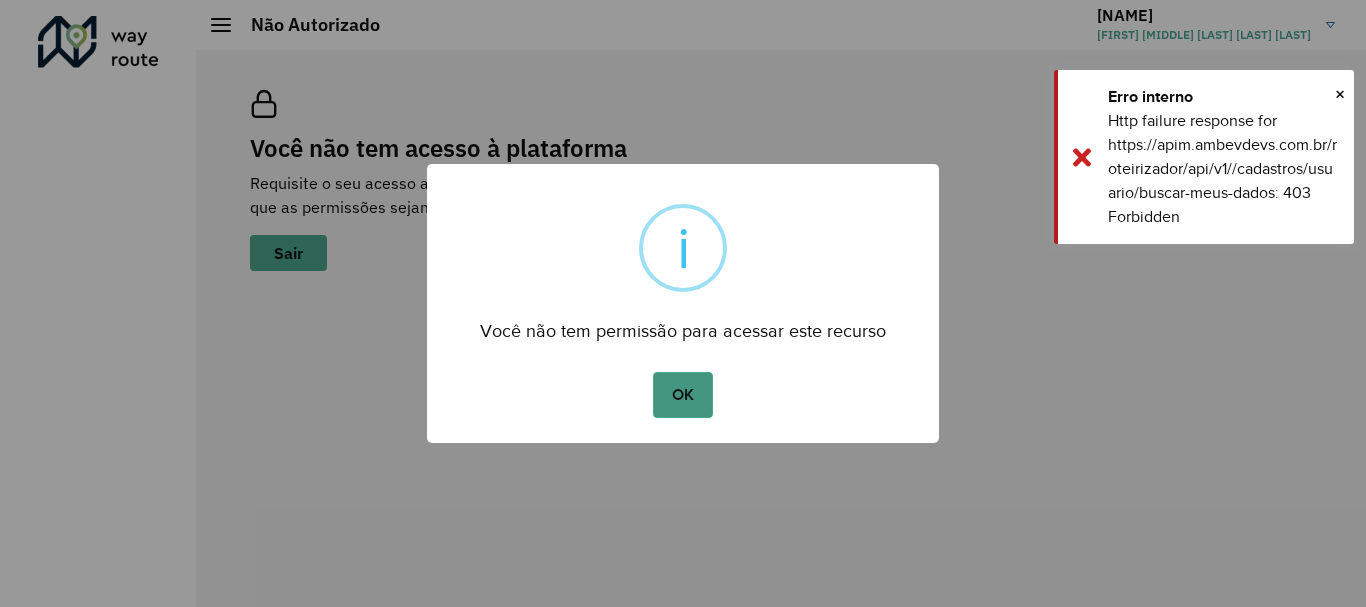 click on "OK" at bounding box center [682, 395] 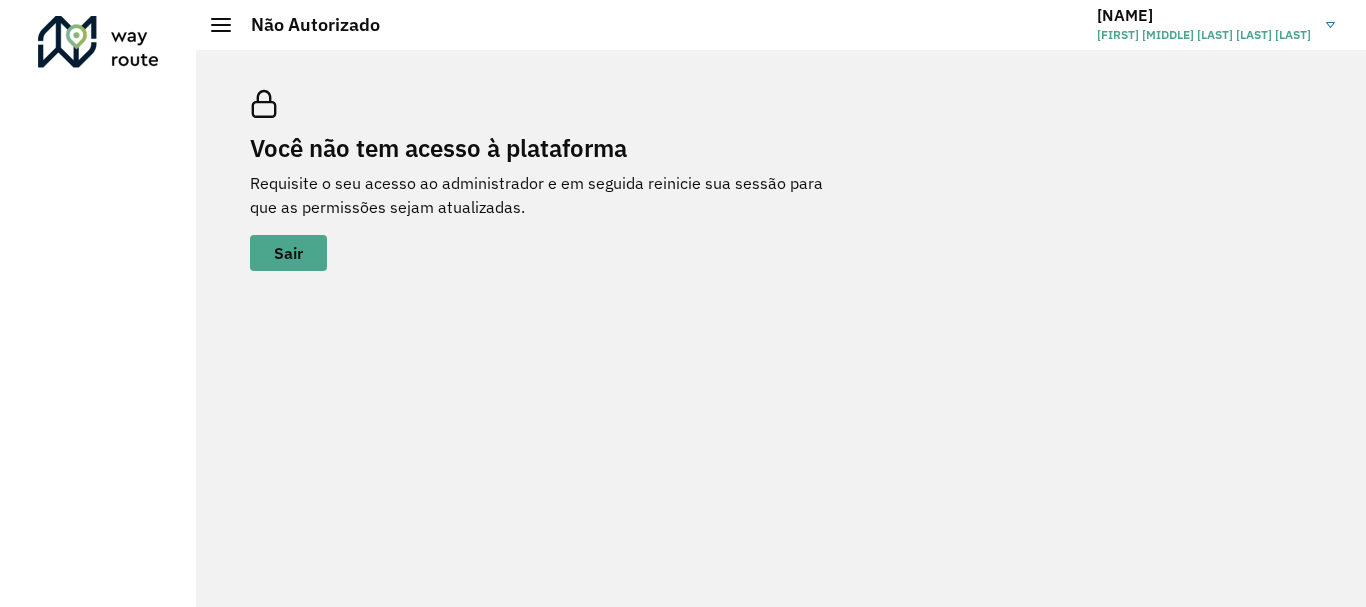 click 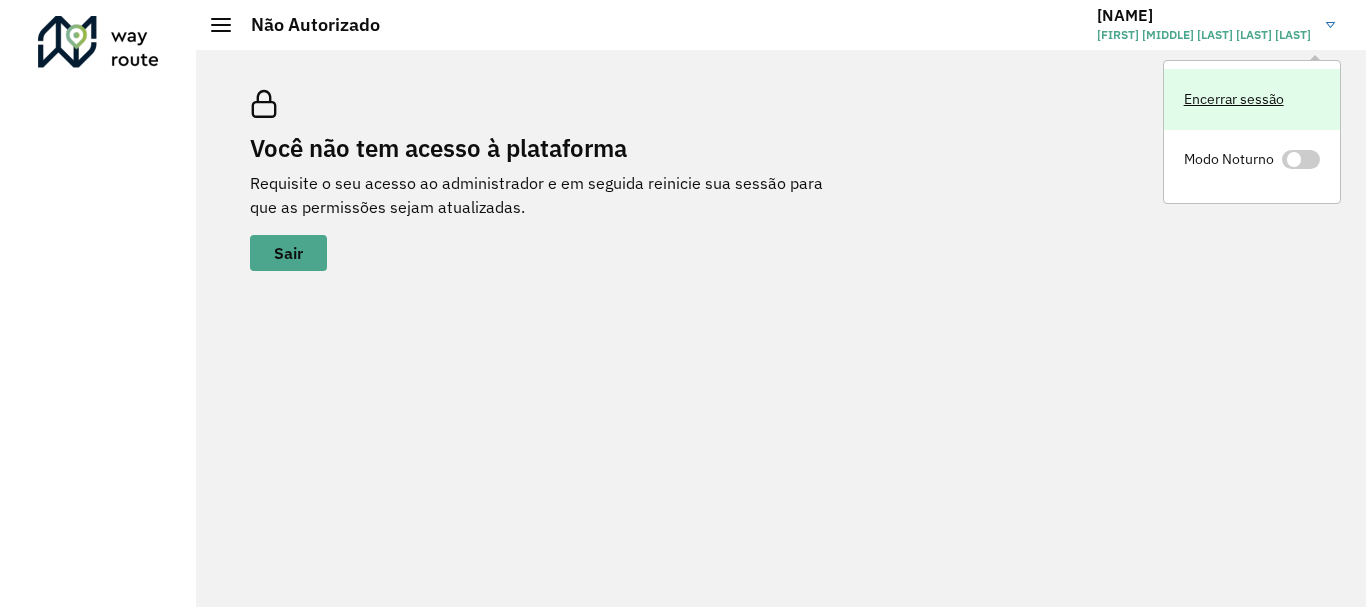 click on "Encerrar sessão" 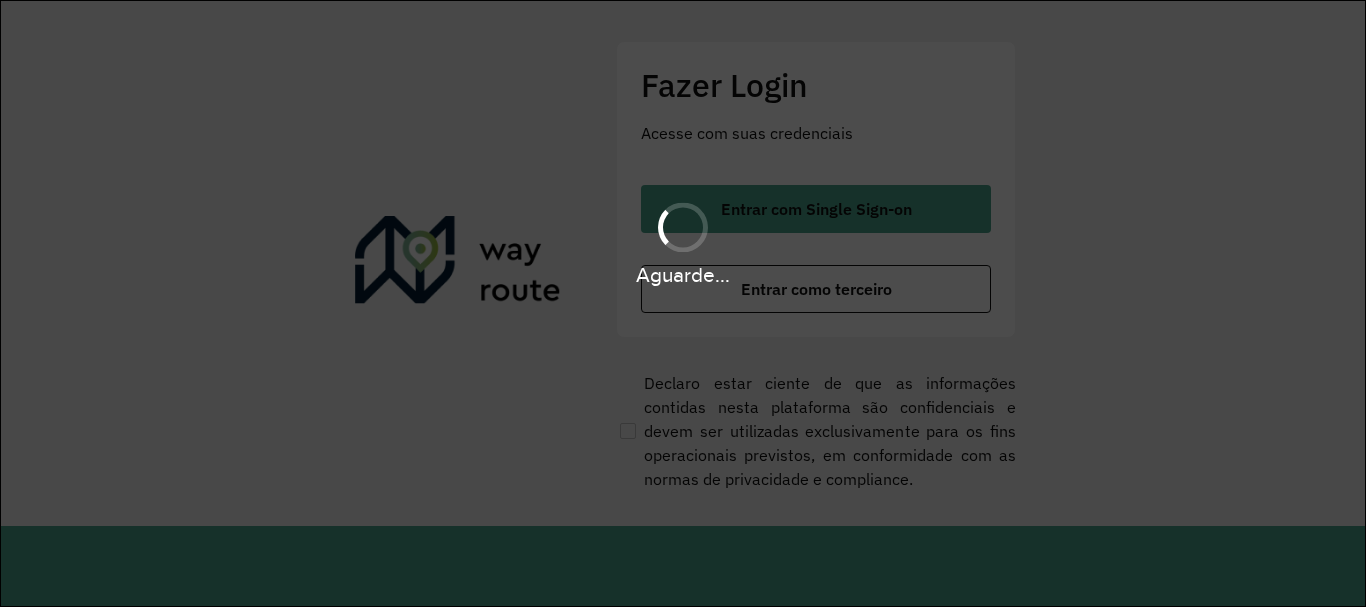 scroll, scrollTop: 0, scrollLeft: 0, axis: both 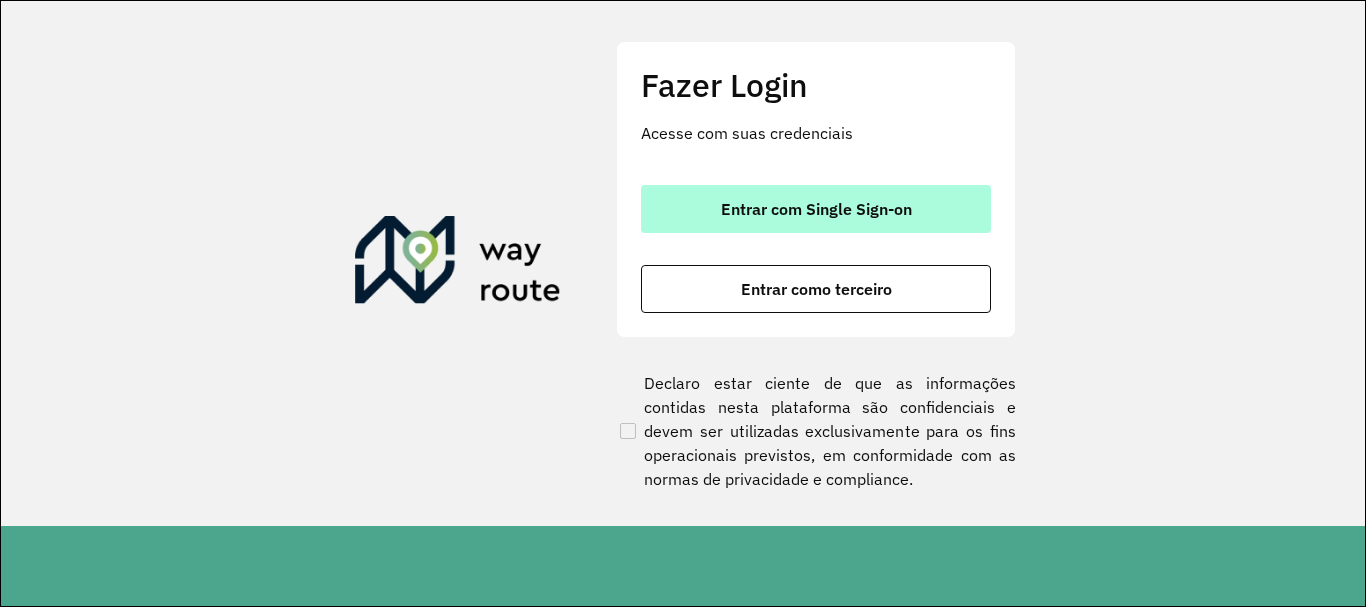 click on "Entrar com Single Sign-on" at bounding box center (816, 209) 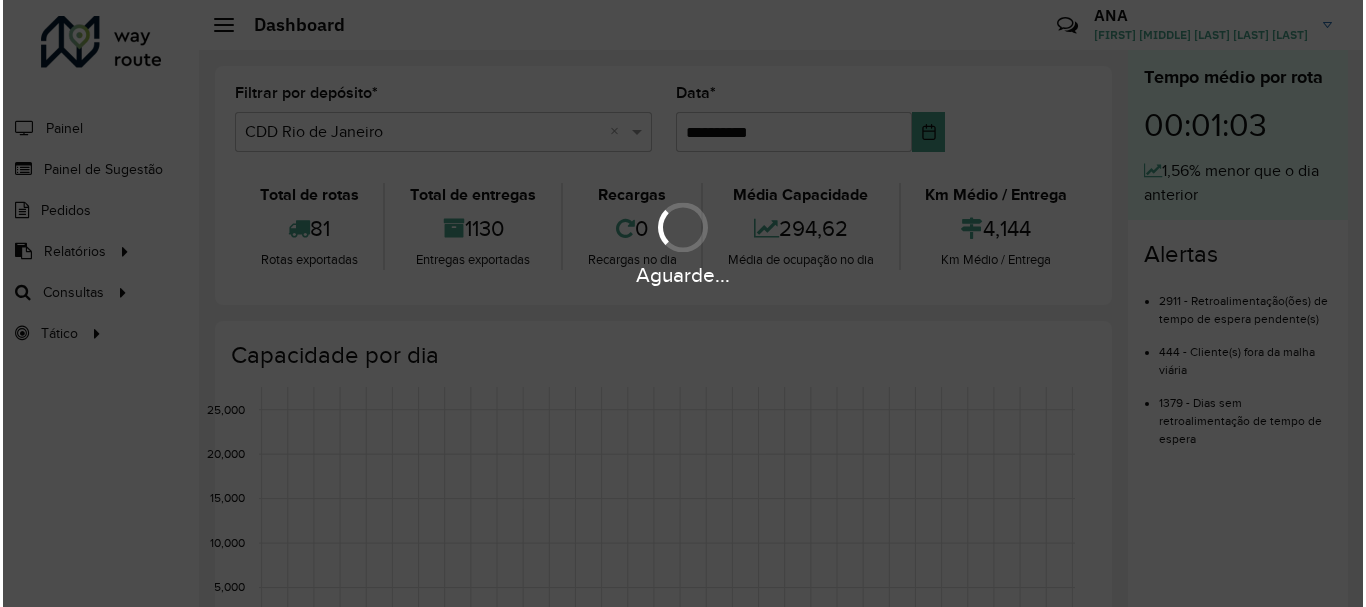 scroll, scrollTop: 0, scrollLeft: 0, axis: both 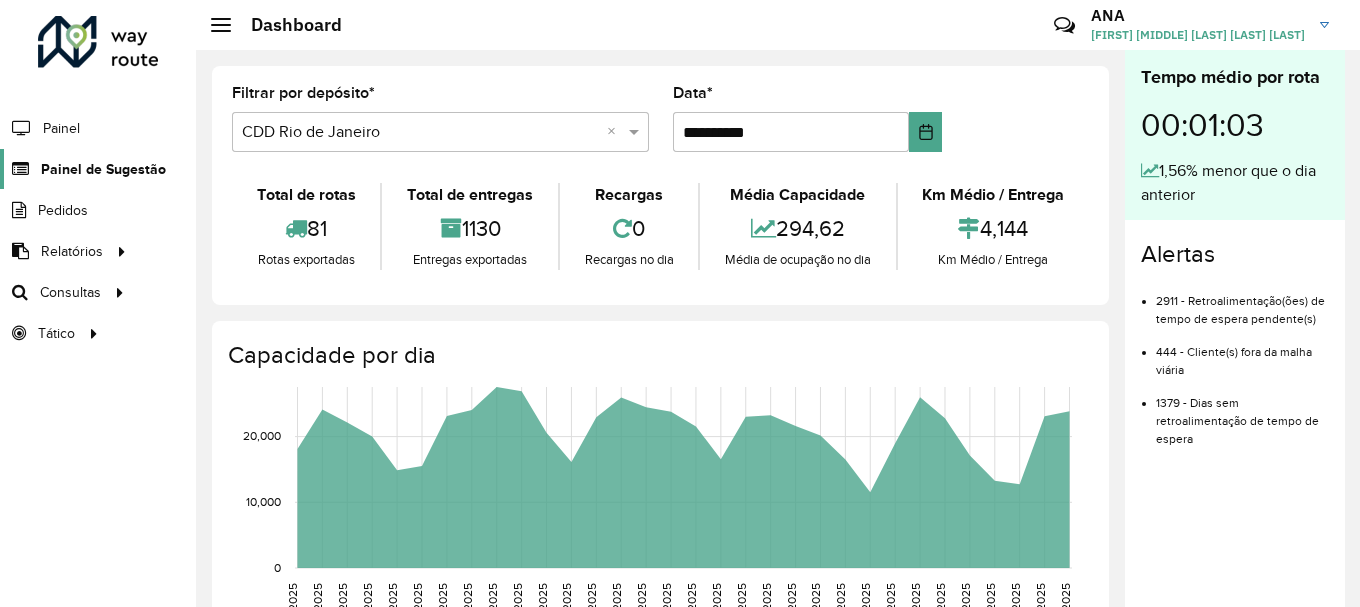 click on "Painel de Sugestão" 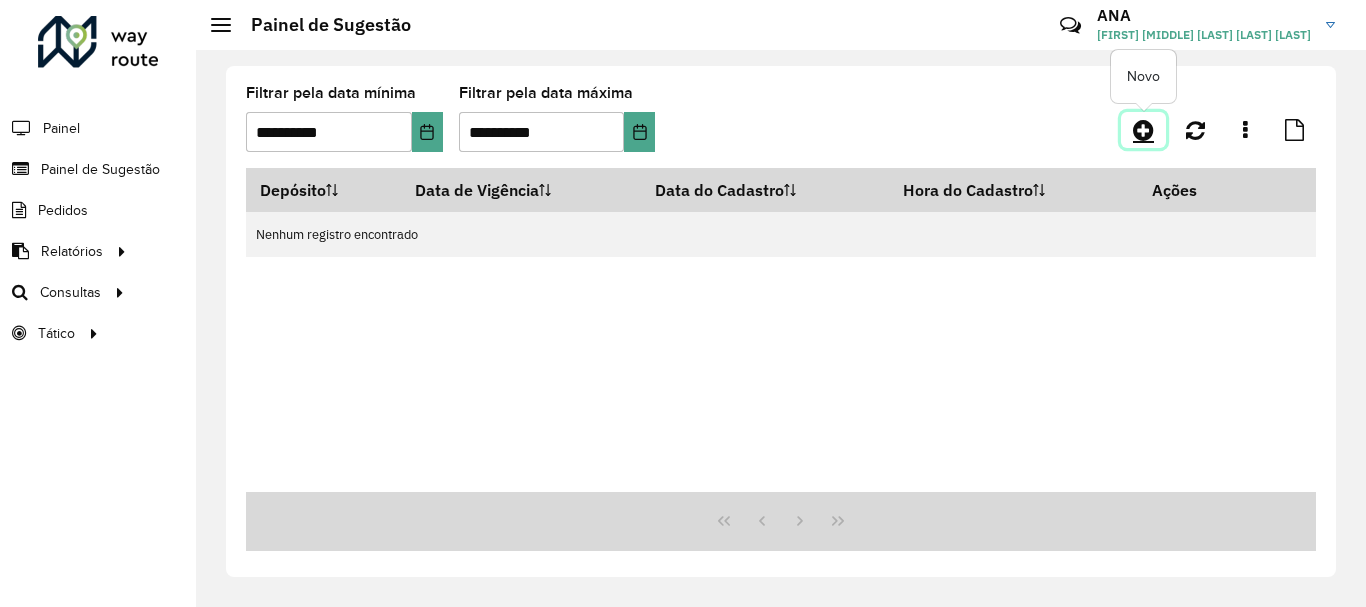 click 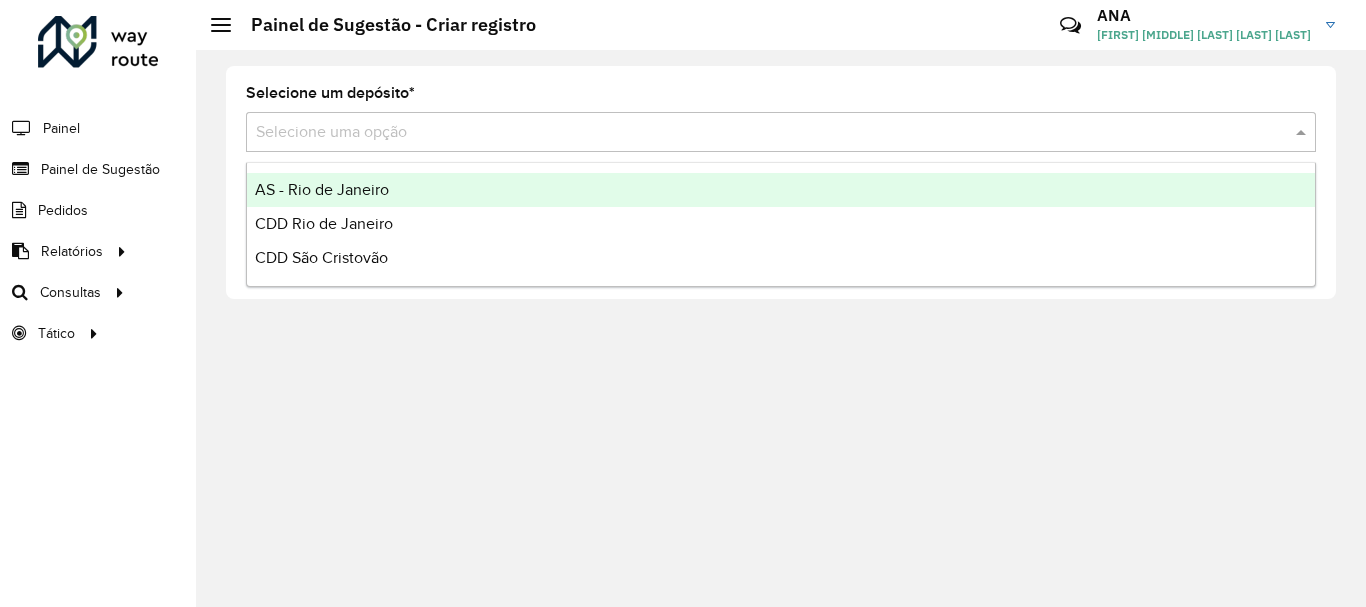 click at bounding box center (761, 133) 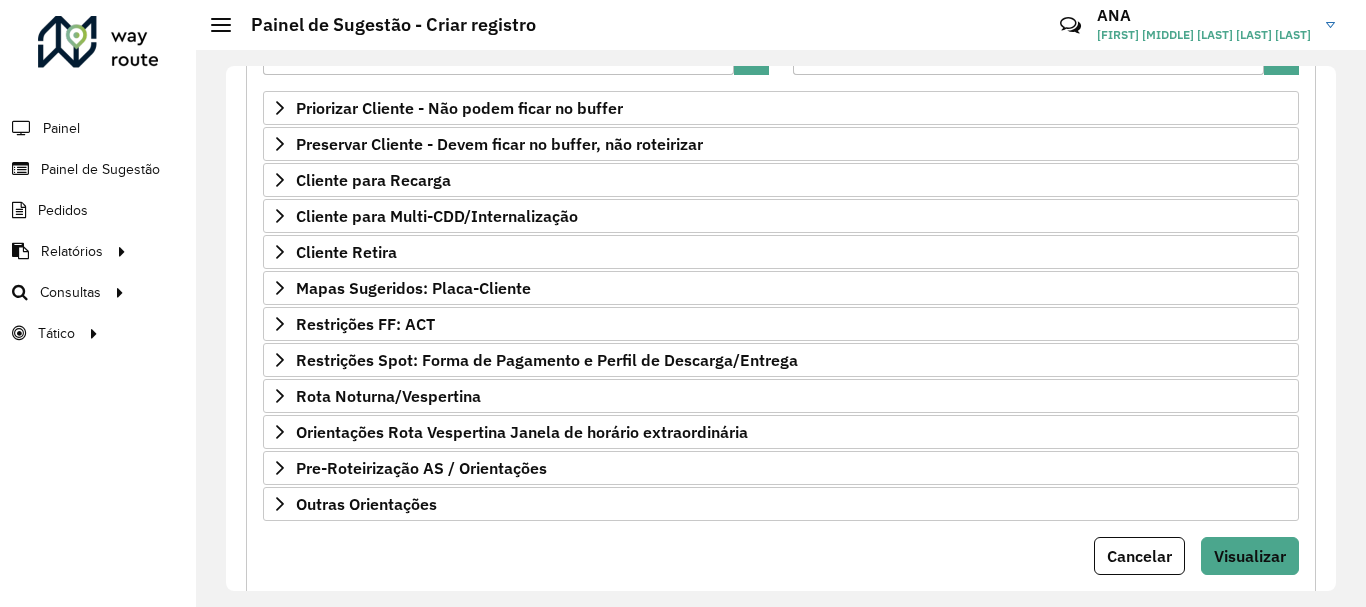 scroll, scrollTop: 390, scrollLeft: 0, axis: vertical 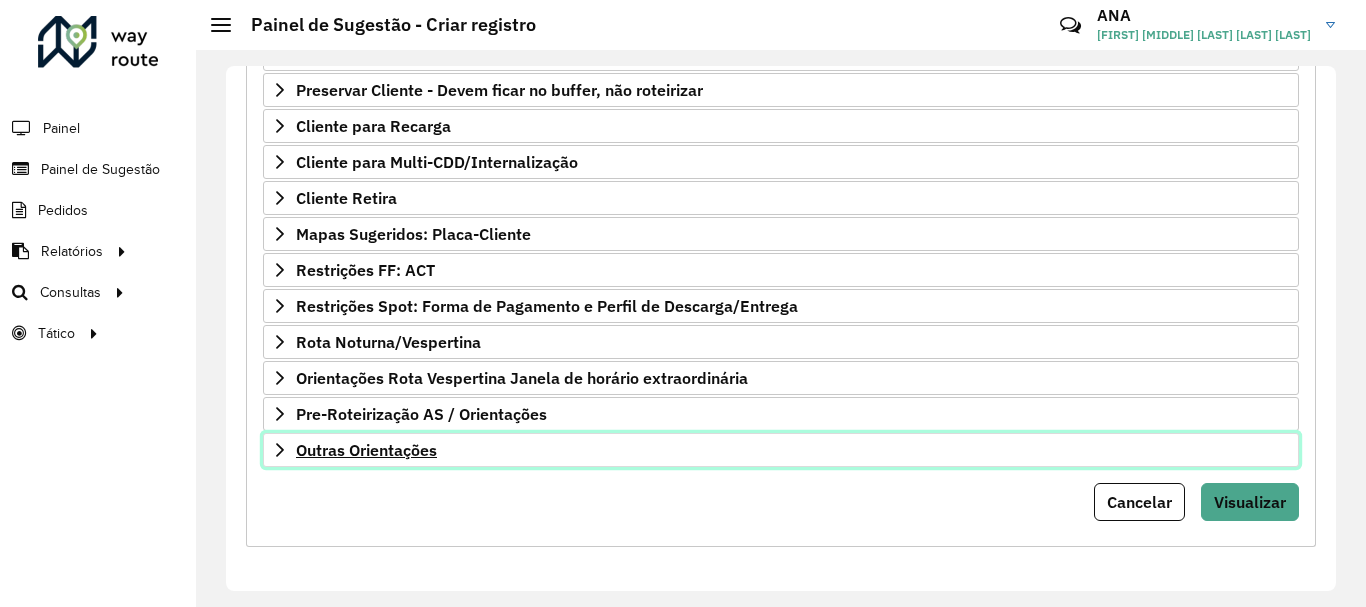 click on "Outras Orientações" at bounding box center (366, 450) 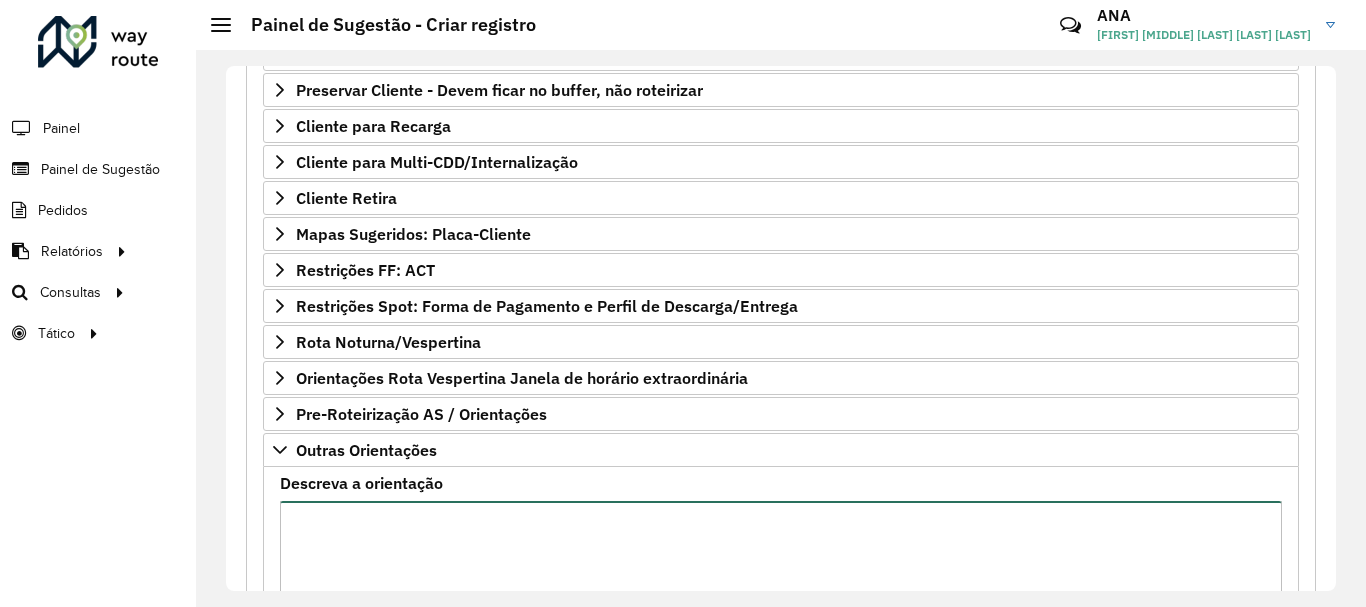 click on "Descreva a orientação" at bounding box center (781, 585) 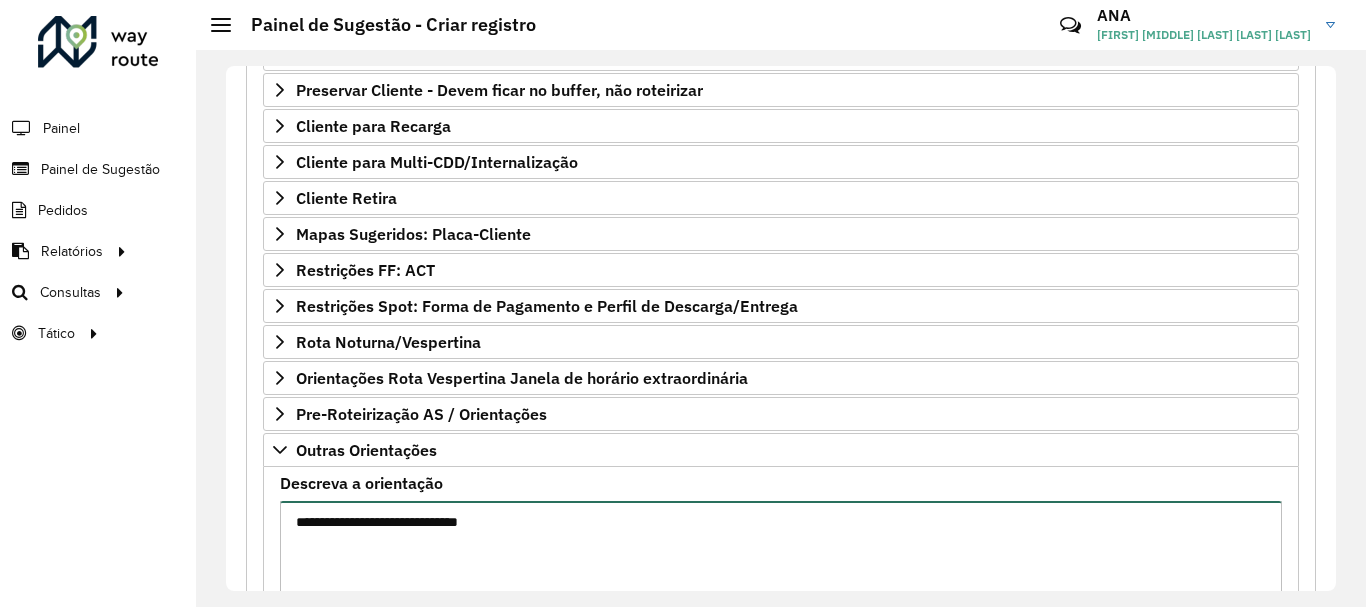 paste on "****
****" 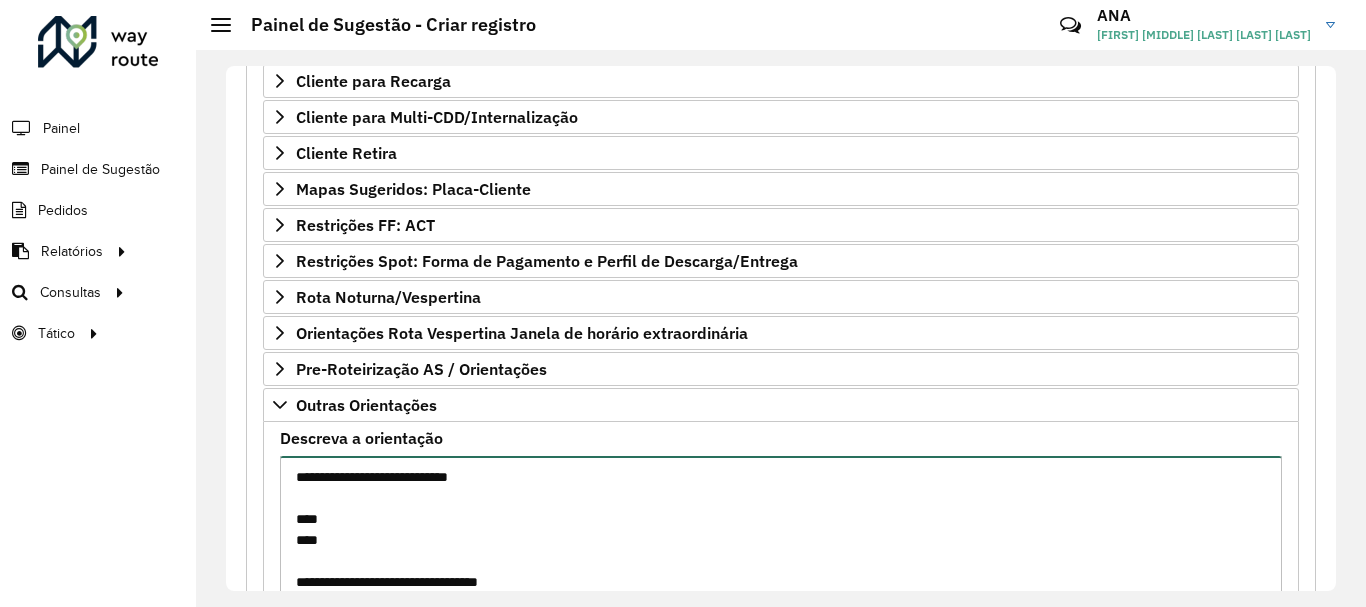 scroll, scrollTop: 456, scrollLeft: 0, axis: vertical 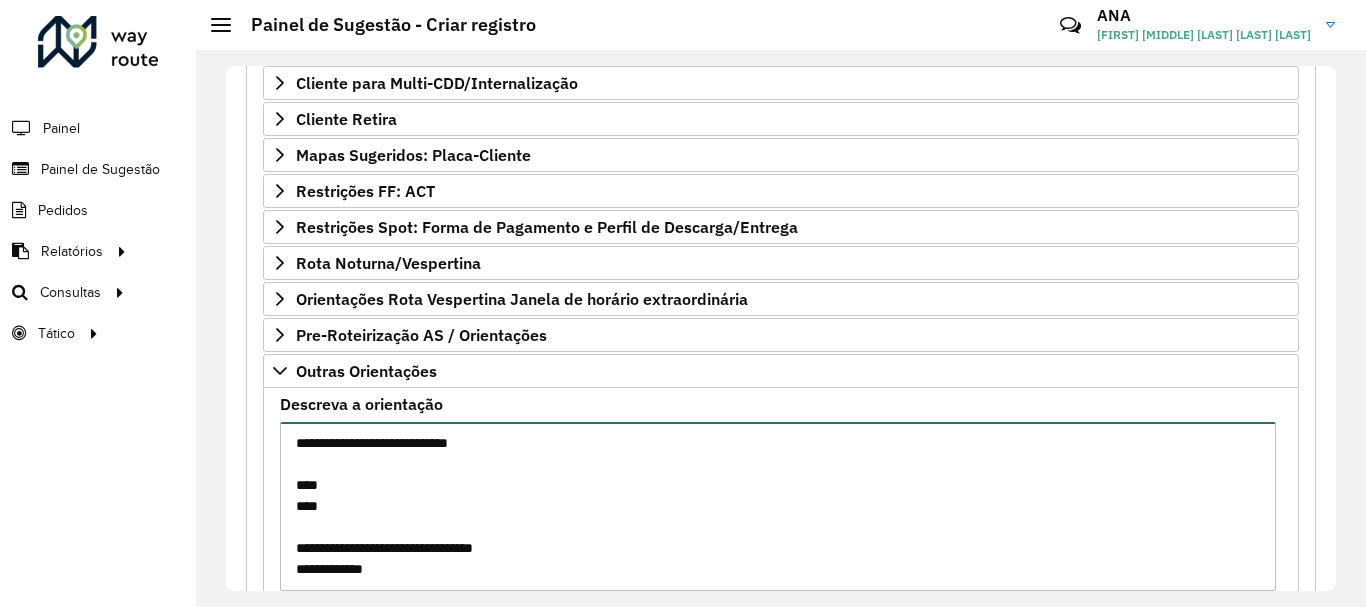 paste on "**********" 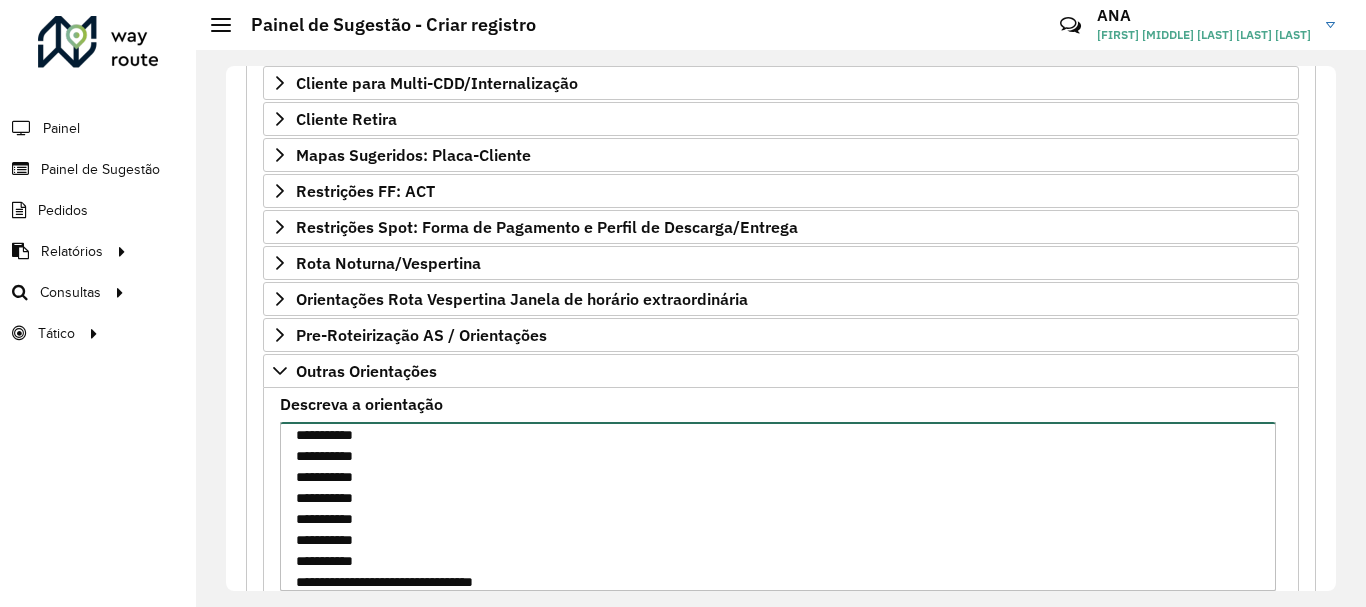 scroll, scrollTop: 344, scrollLeft: 0, axis: vertical 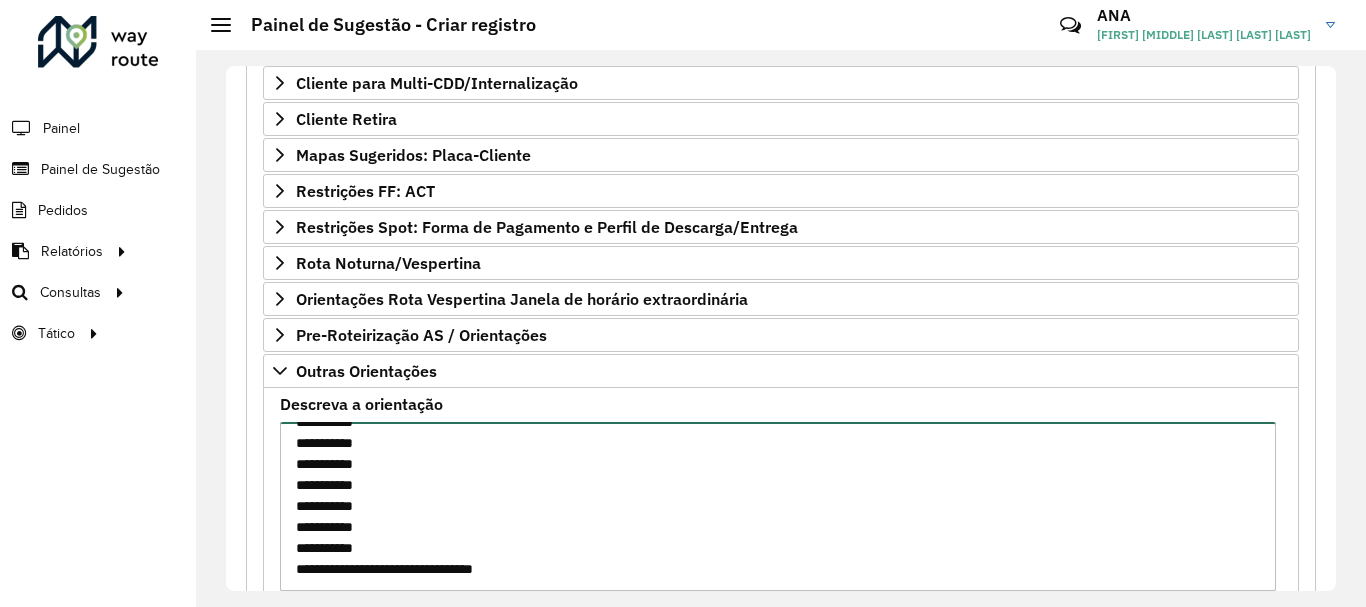 paste on "**********" 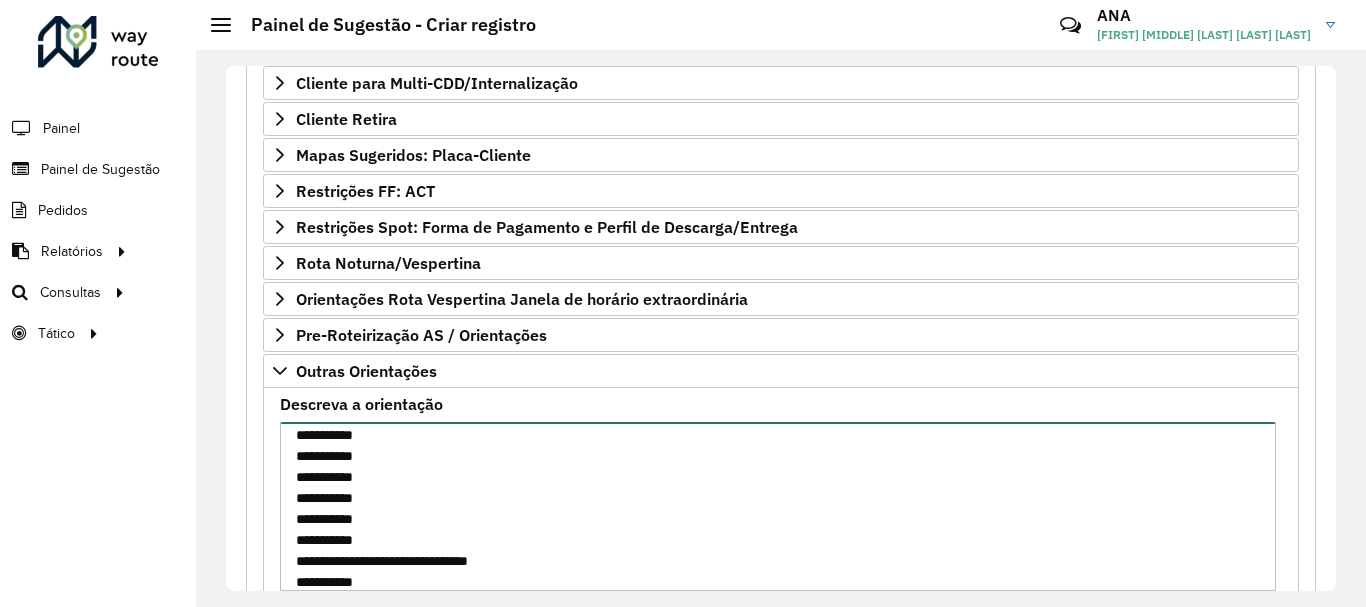 scroll, scrollTop: 638, scrollLeft: 0, axis: vertical 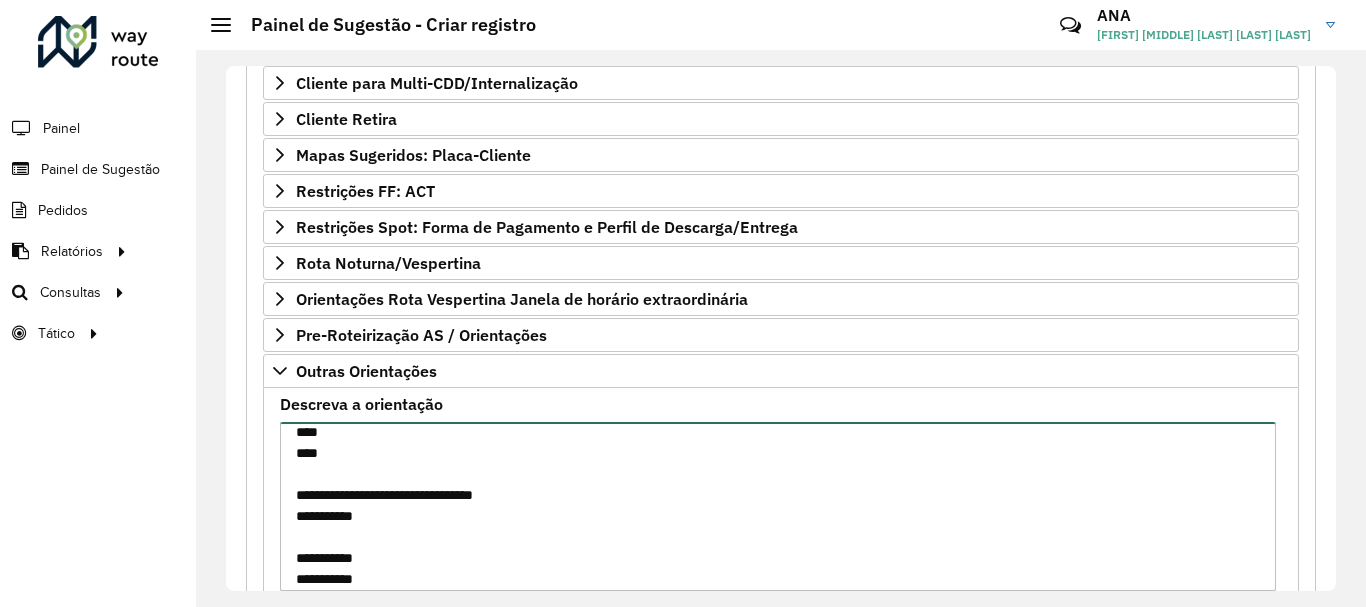 paste on "****
****" 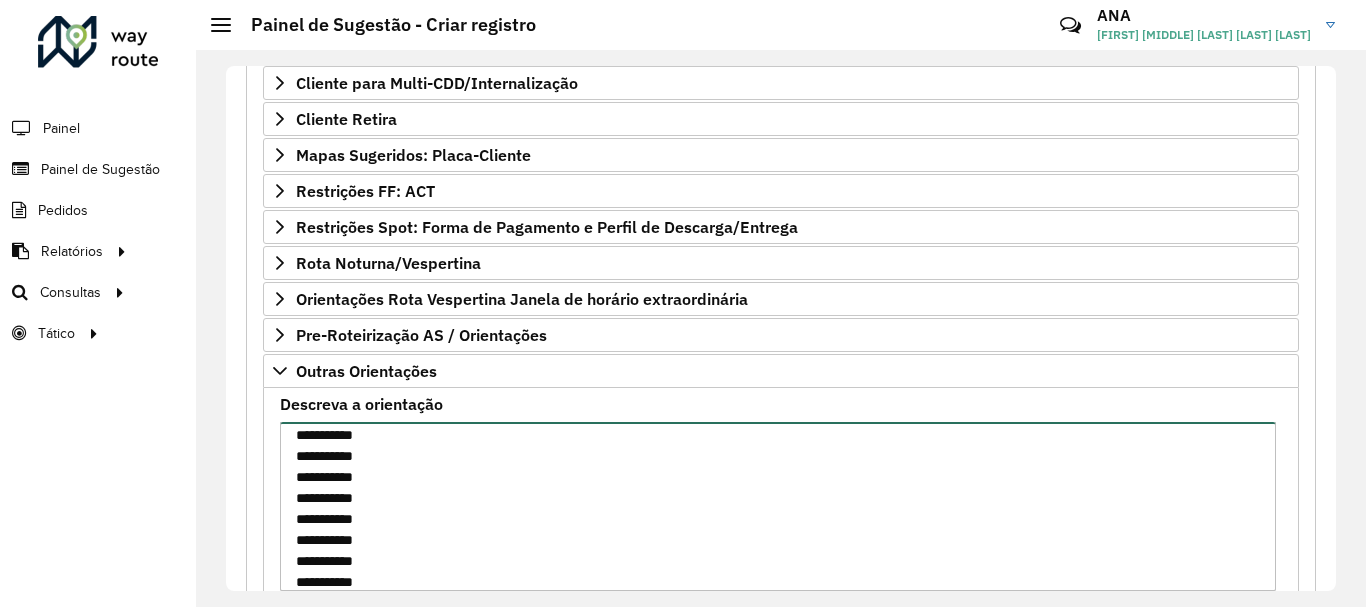 scroll, scrollTop: 680, scrollLeft: 0, axis: vertical 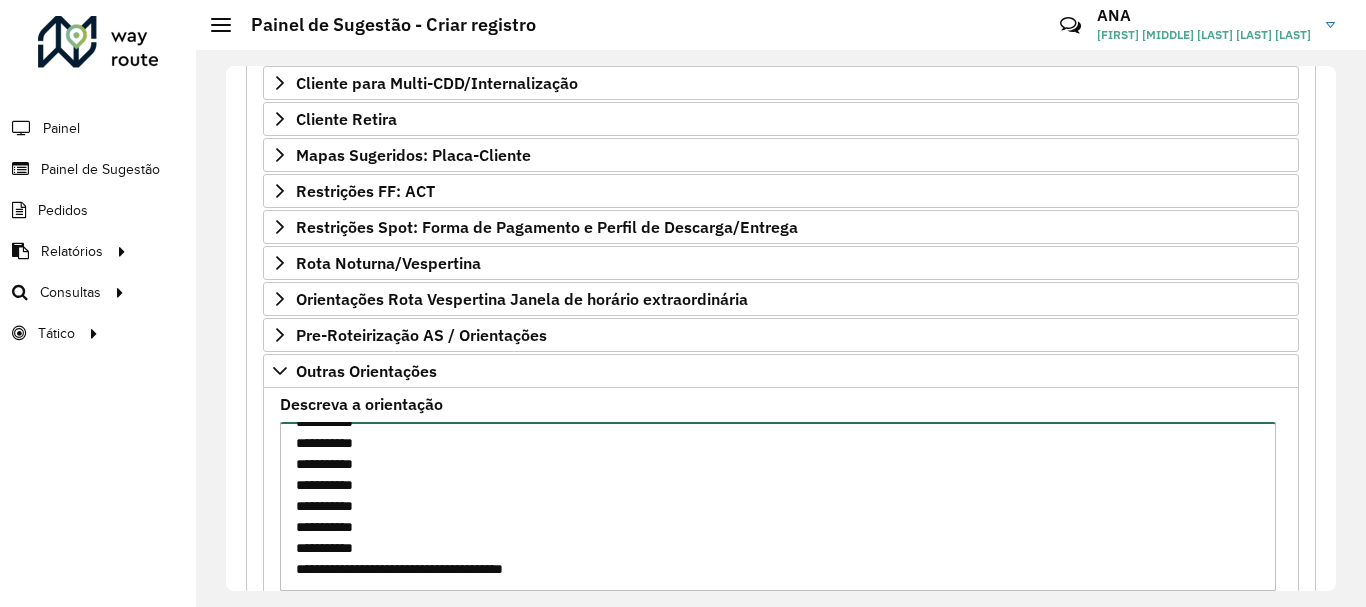 paste on "**********" 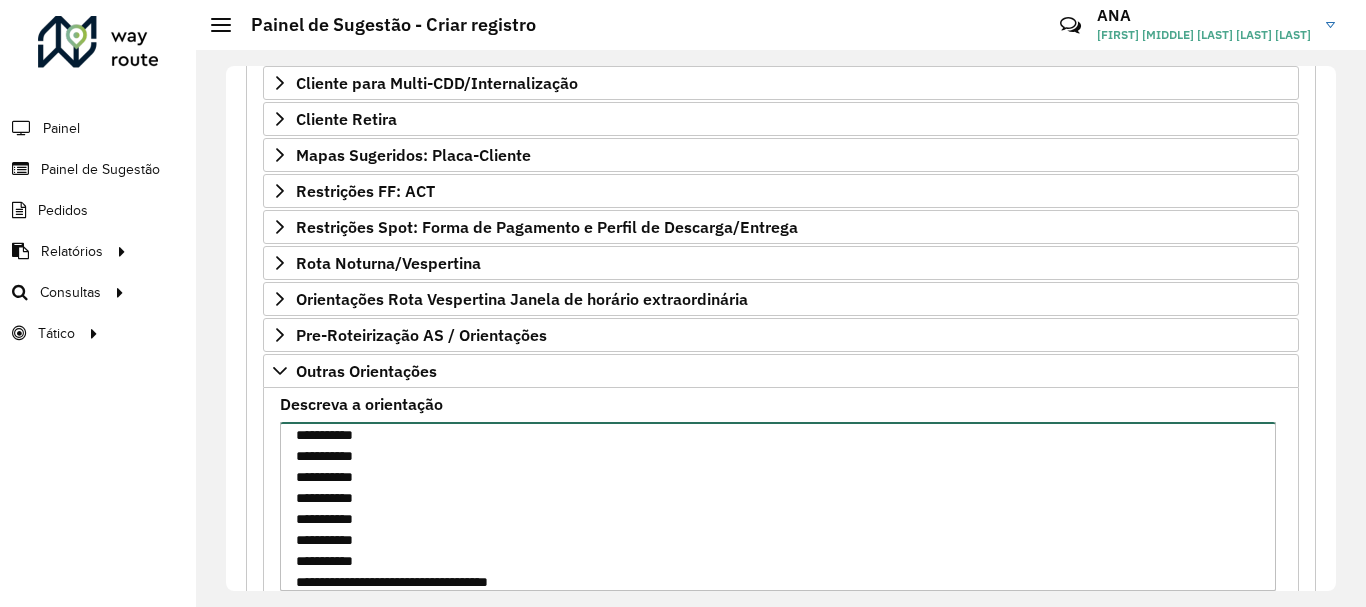 scroll, scrollTop: 953, scrollLeft: 0, axis: vertical 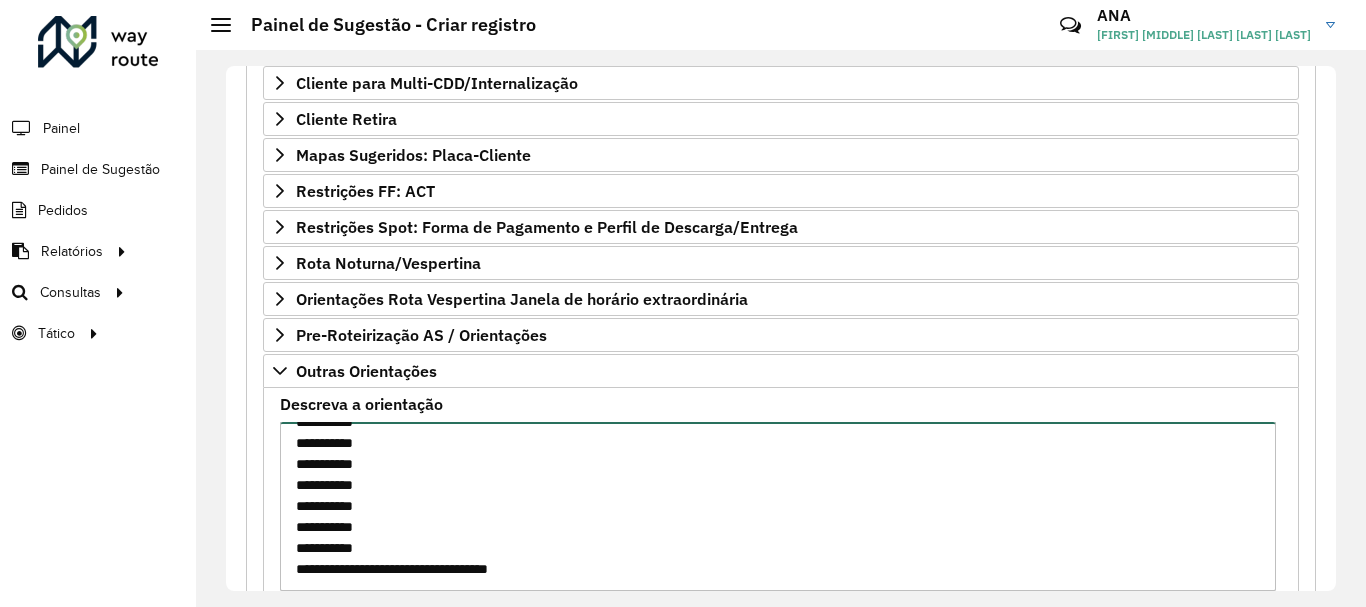 paste on "**********" 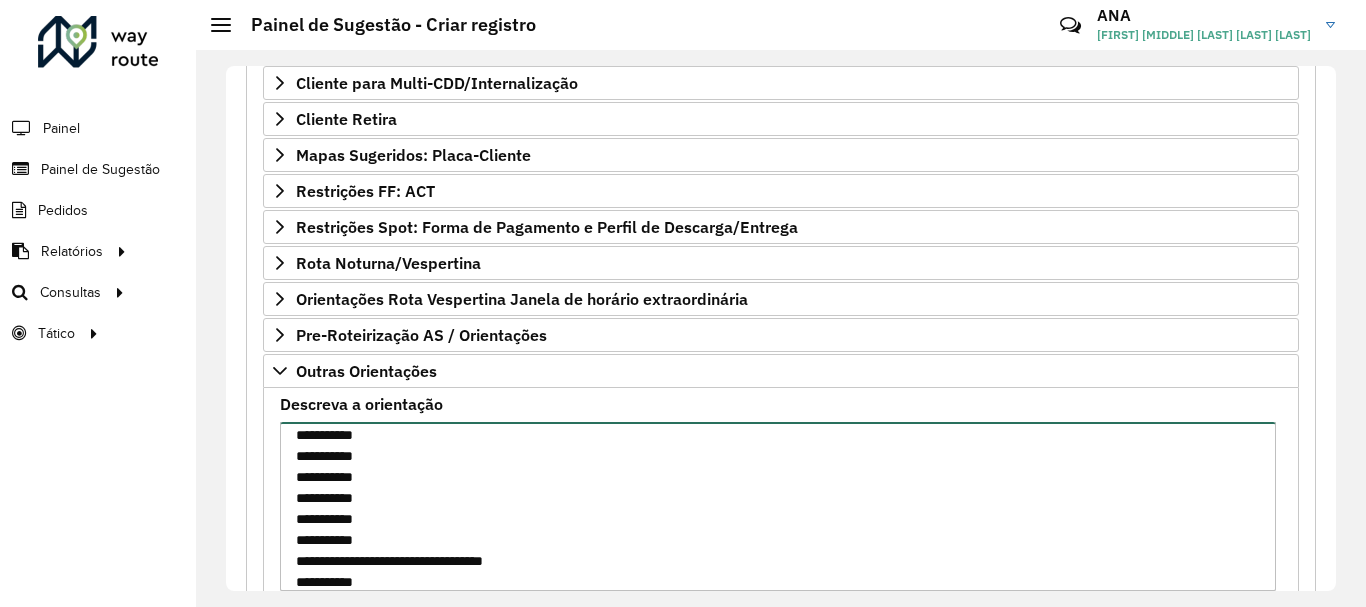 scroll, scrollTop: 1331, scrollLeft: 0, axis: vertical 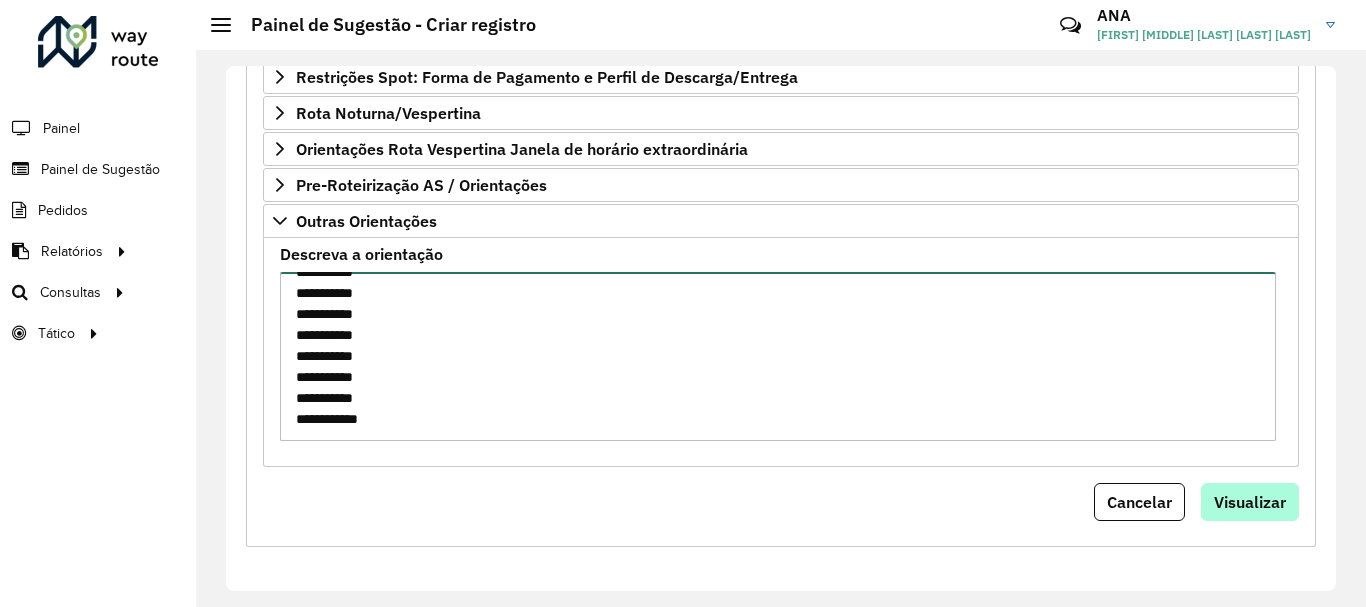type on "**********" 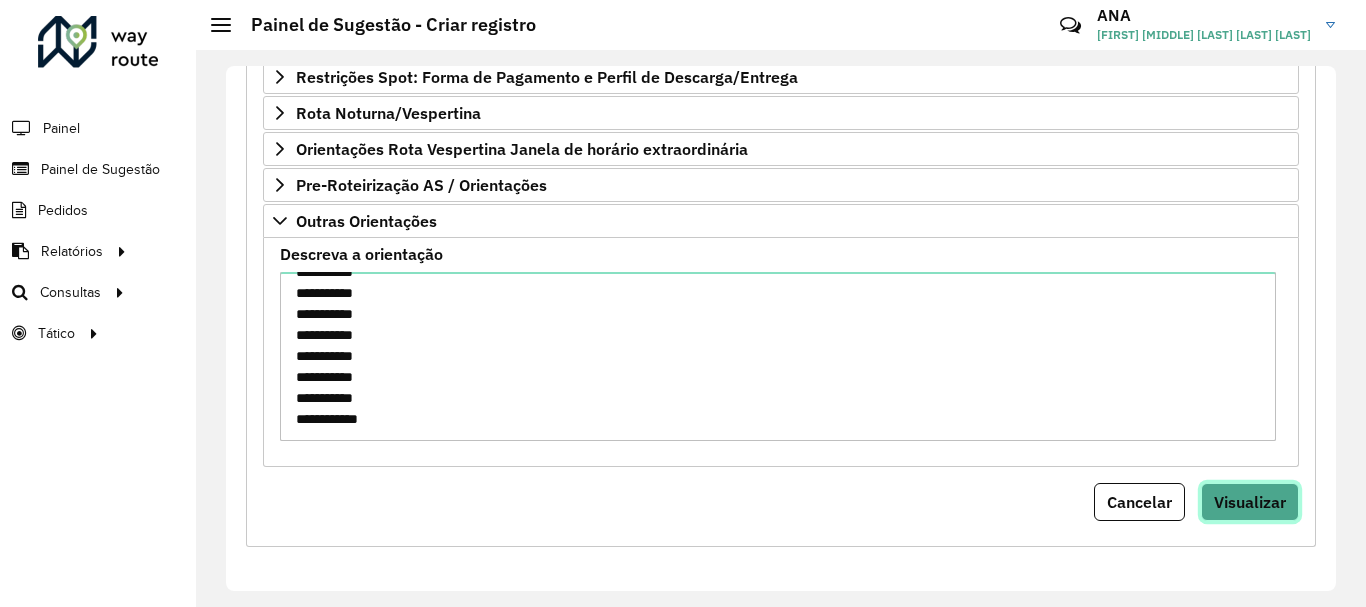 click on "Visualizar" at bounding box center [1250, 502] 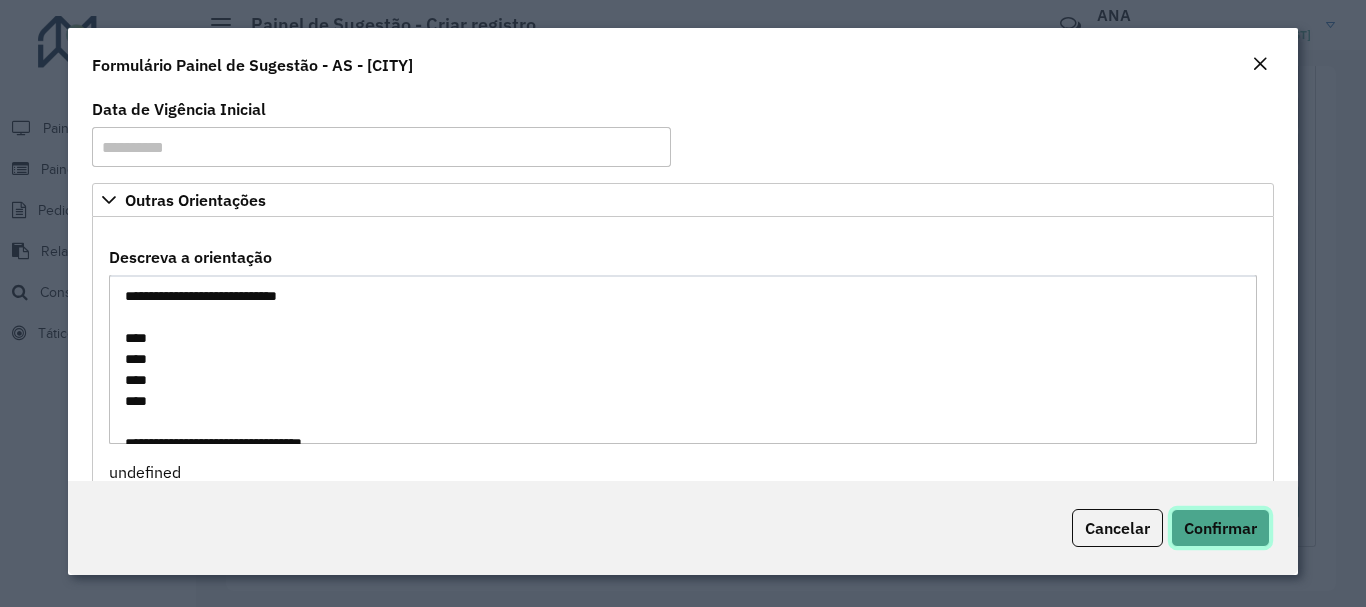 click on "Confirmar" 